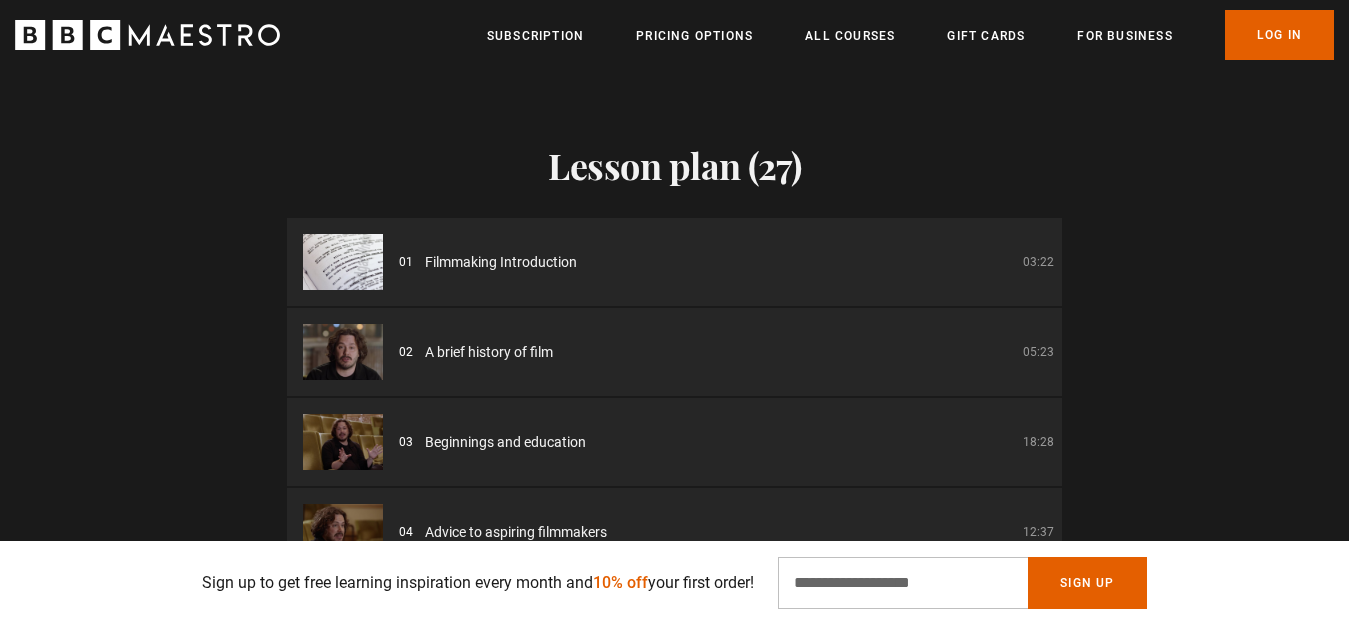 scroll, scrollTop: 2600, scrollLeft: 0, axis: vertical 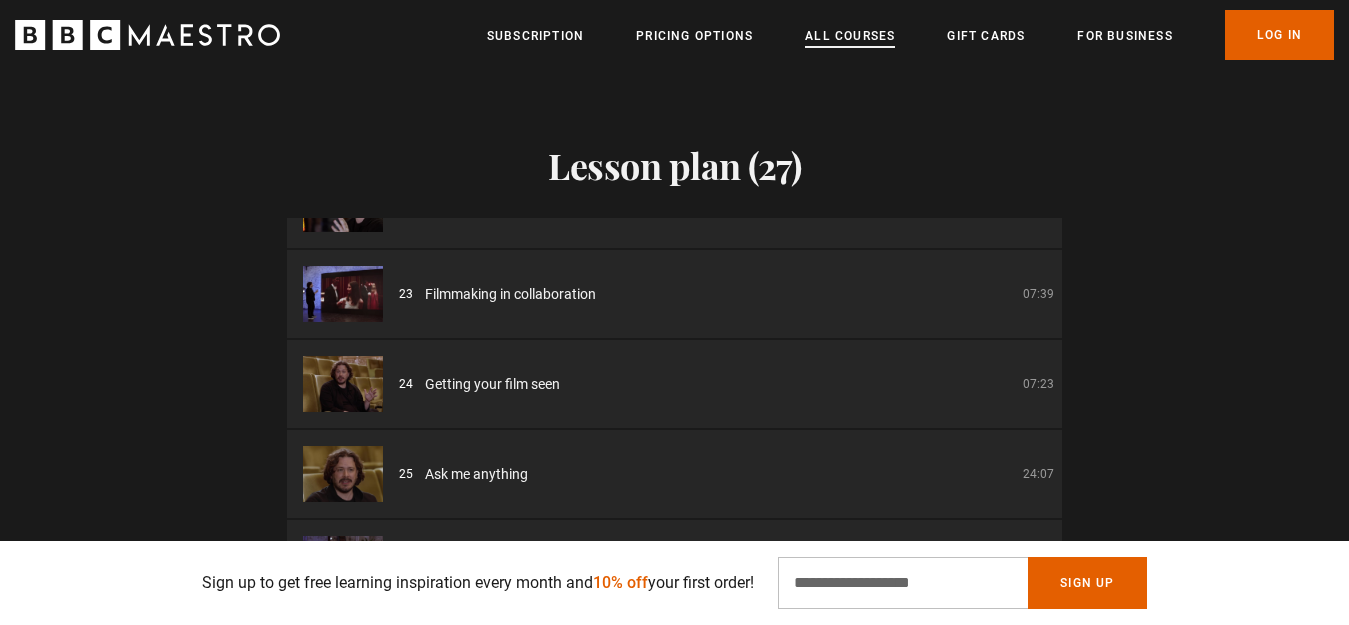 click on "All Courses" at bounding box center [850, 36] 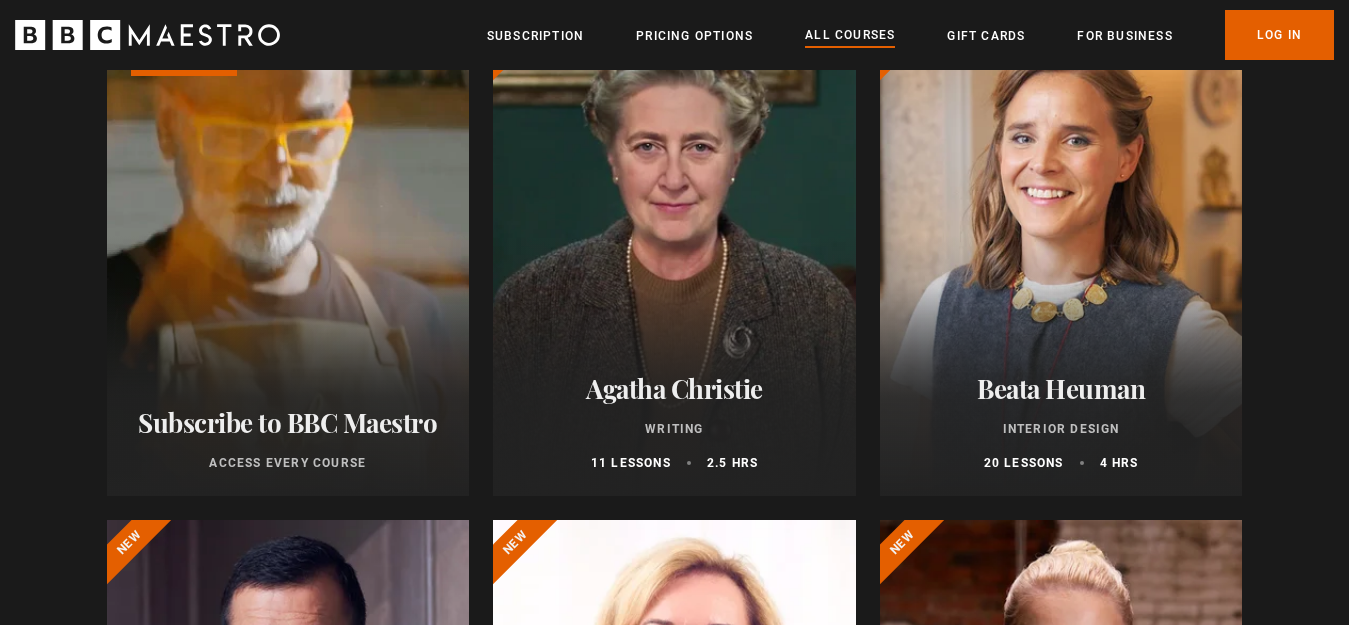 scroll, scrollTop: 400, scrollLeft: 0, axis: vertical 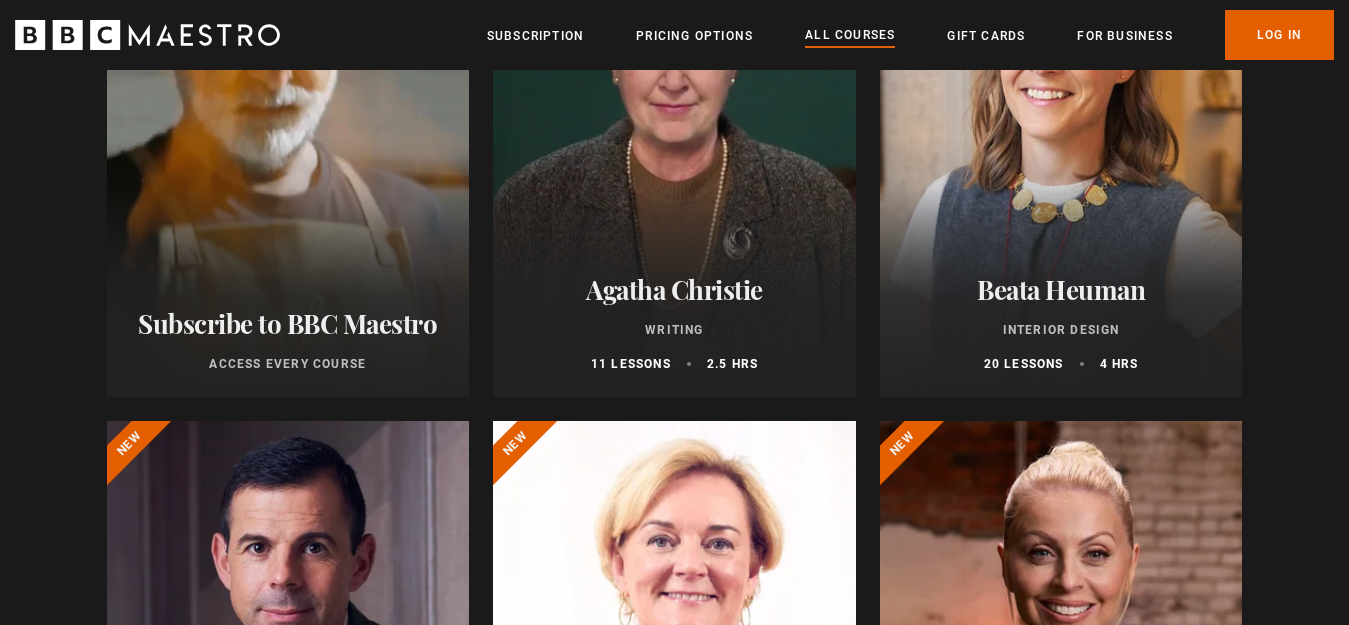 click on "Agatha Christie" at bounding box center (674, 289) 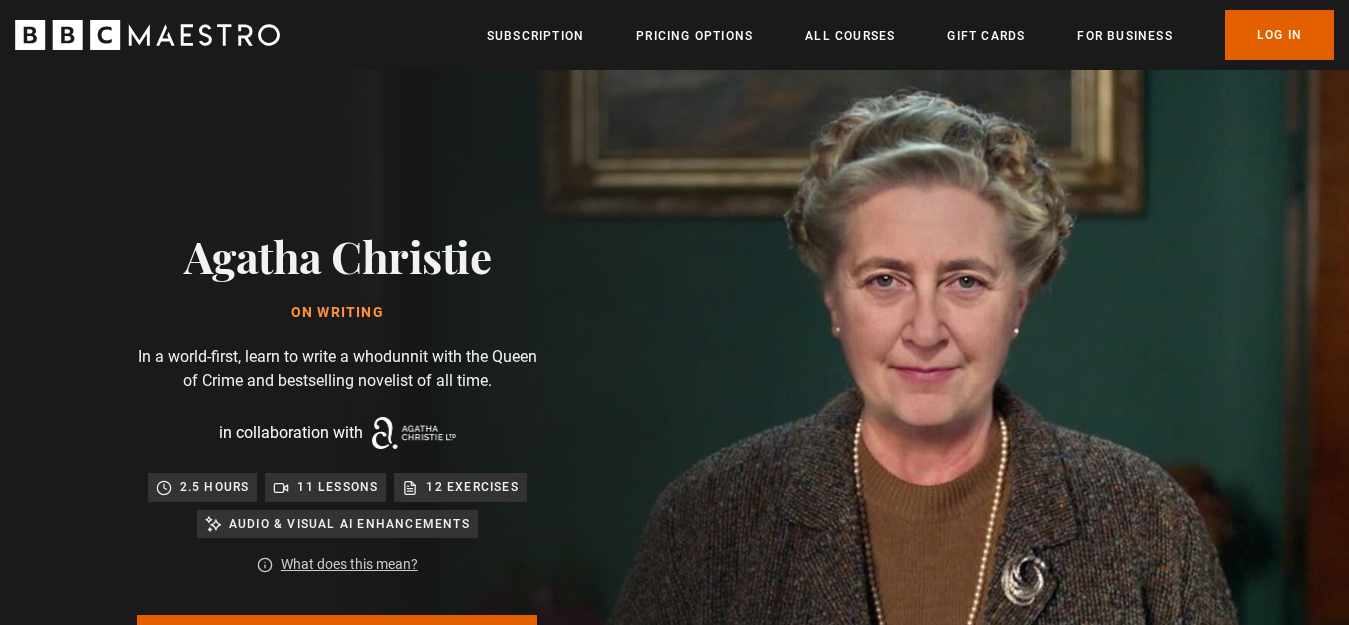 scroll, scrollTop: 300, scrollLeft: 0, axis: vertical 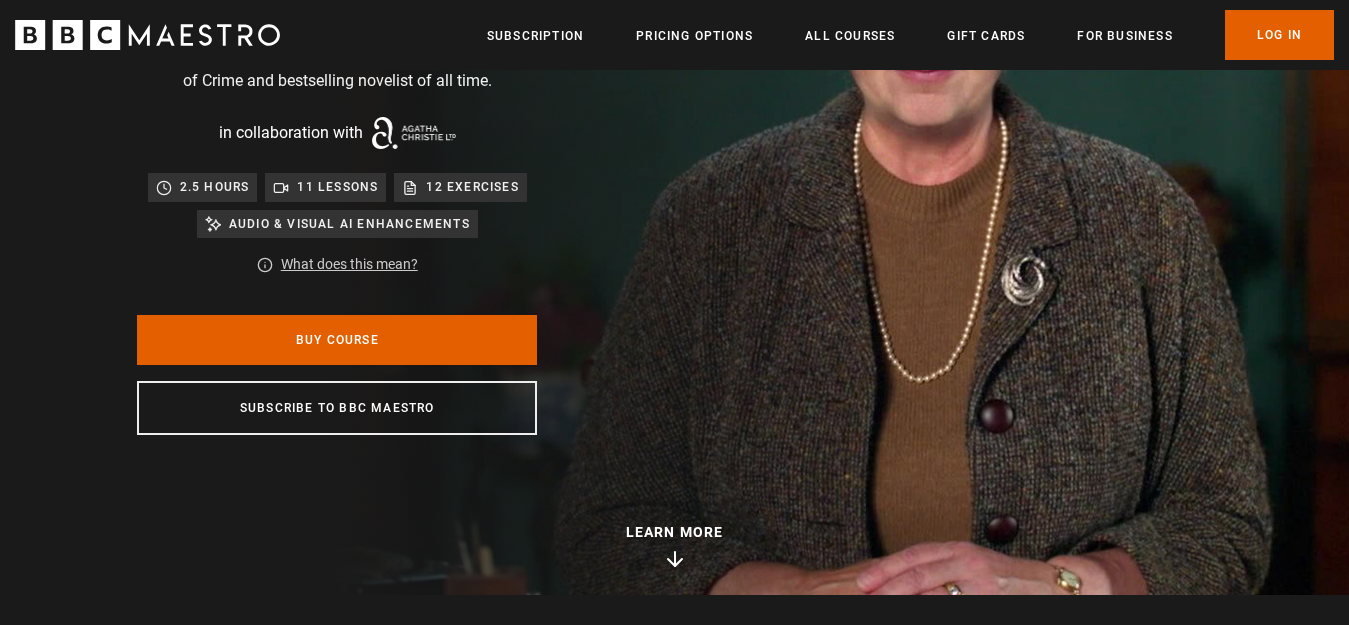 click on "Buy Course
Subscribe to BBC Maestro" at bounding box center (337, 375) 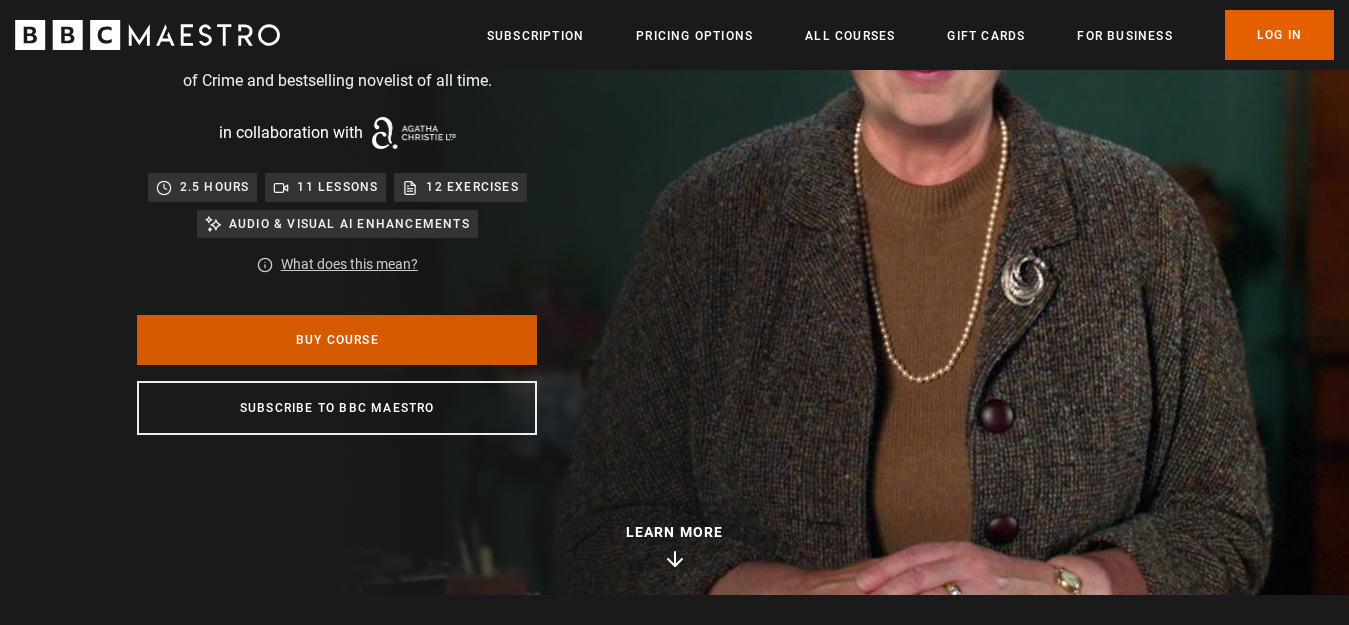 click on "Buy Course" at bounding box center [337, 340] 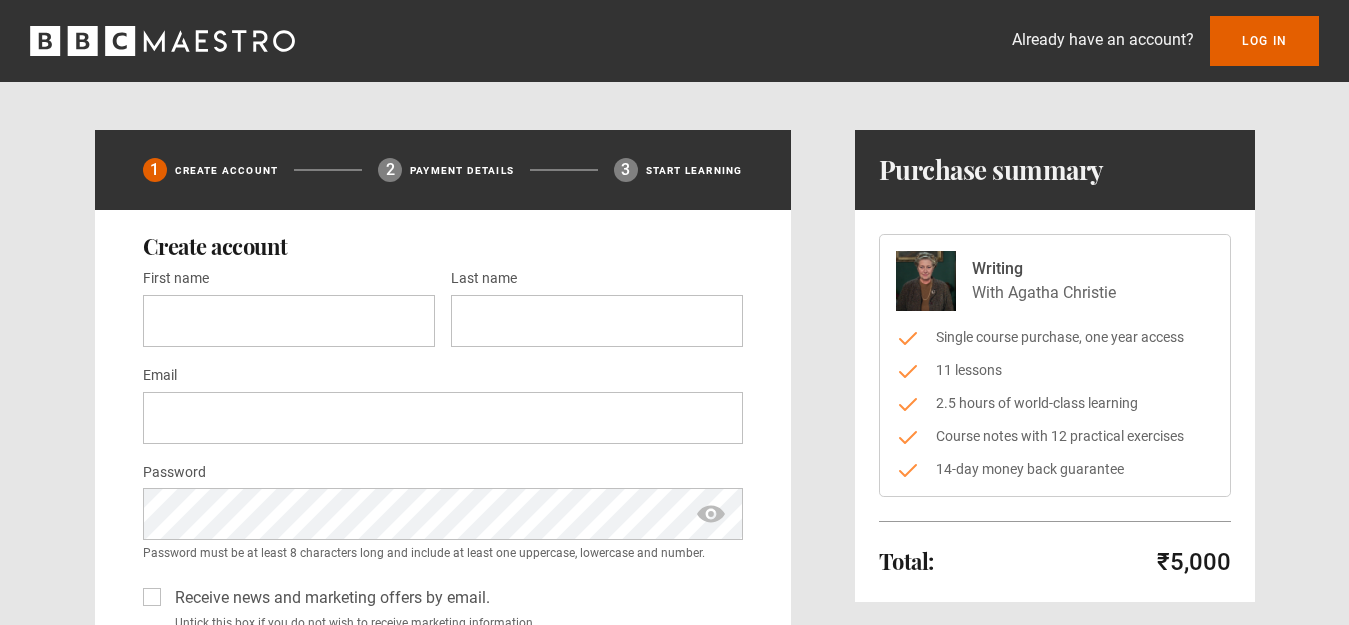 scroll, scrollTop: 0, scrollLeft: 0, axis: both 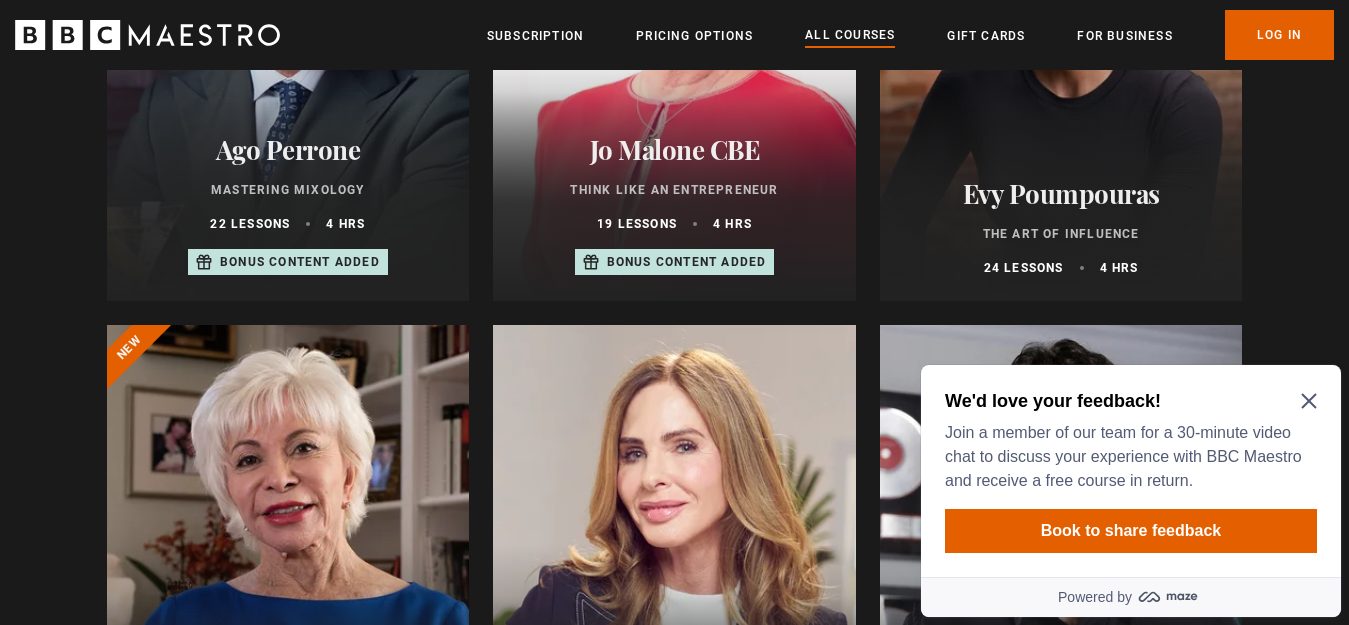 click 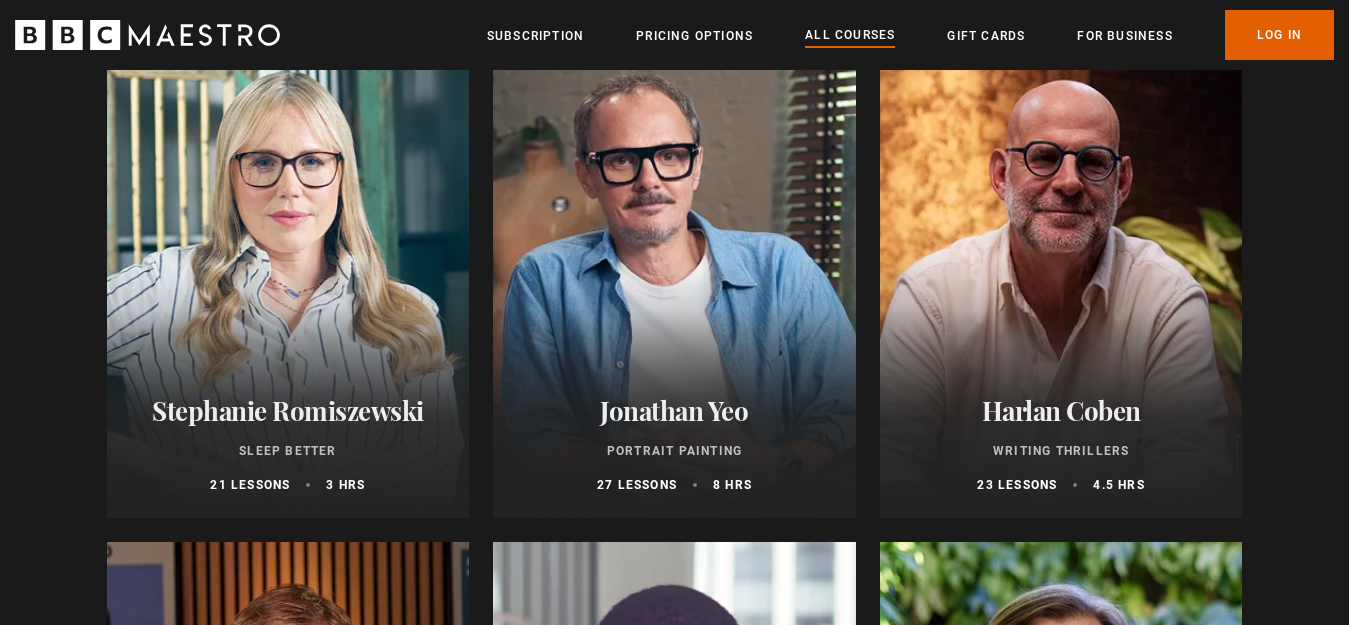 scroll, scrollTop: 1800, scrollLeft: 0, axis: vertical 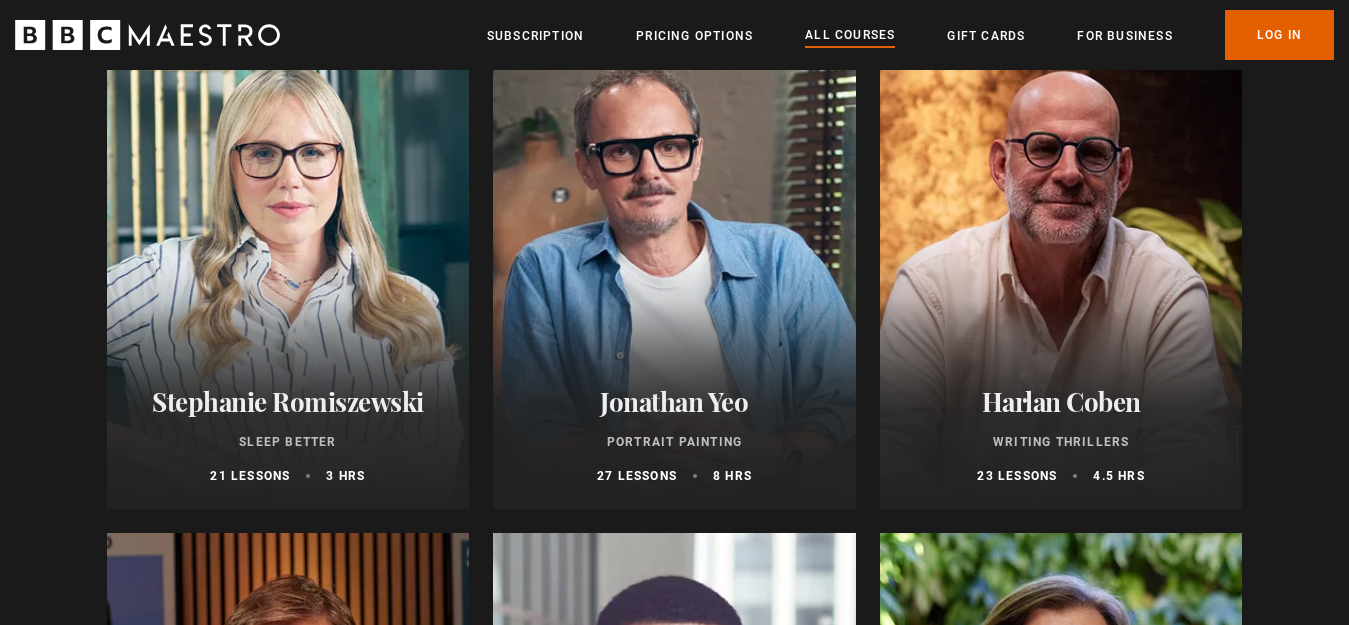 click on "Harlan Coben" at bounding box center (1061, 401) 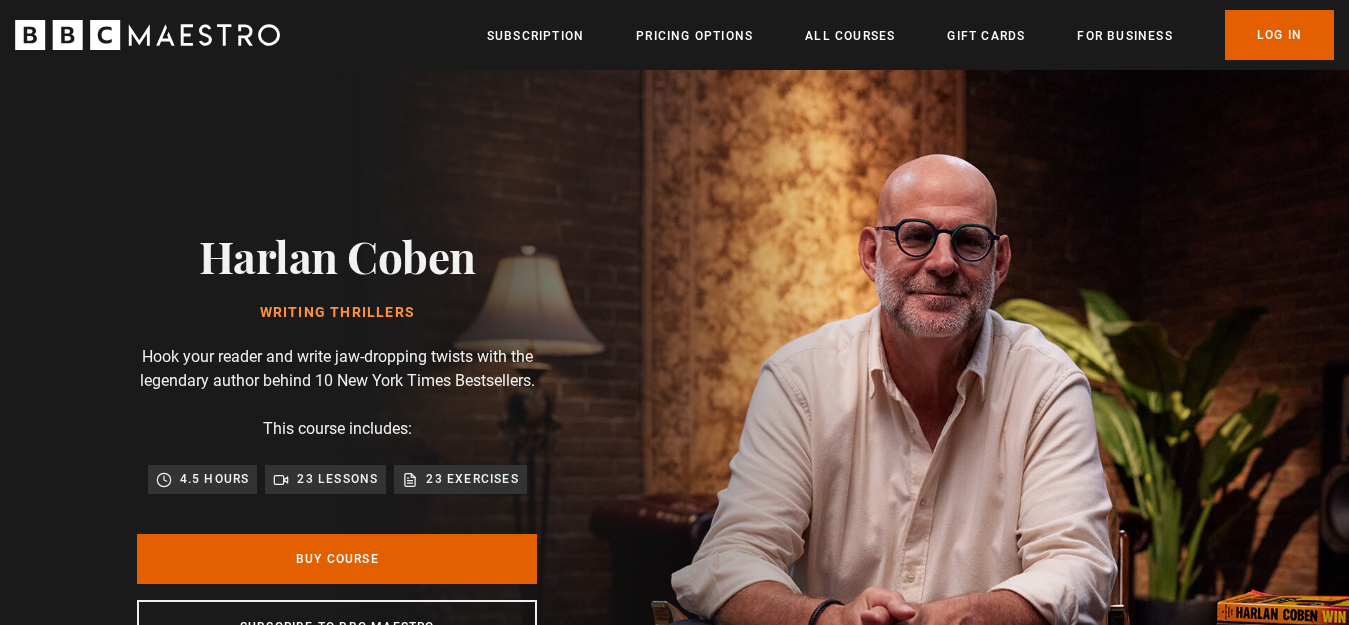 scroll, scrollTop: 0, scrollLeft: 0, axis: both 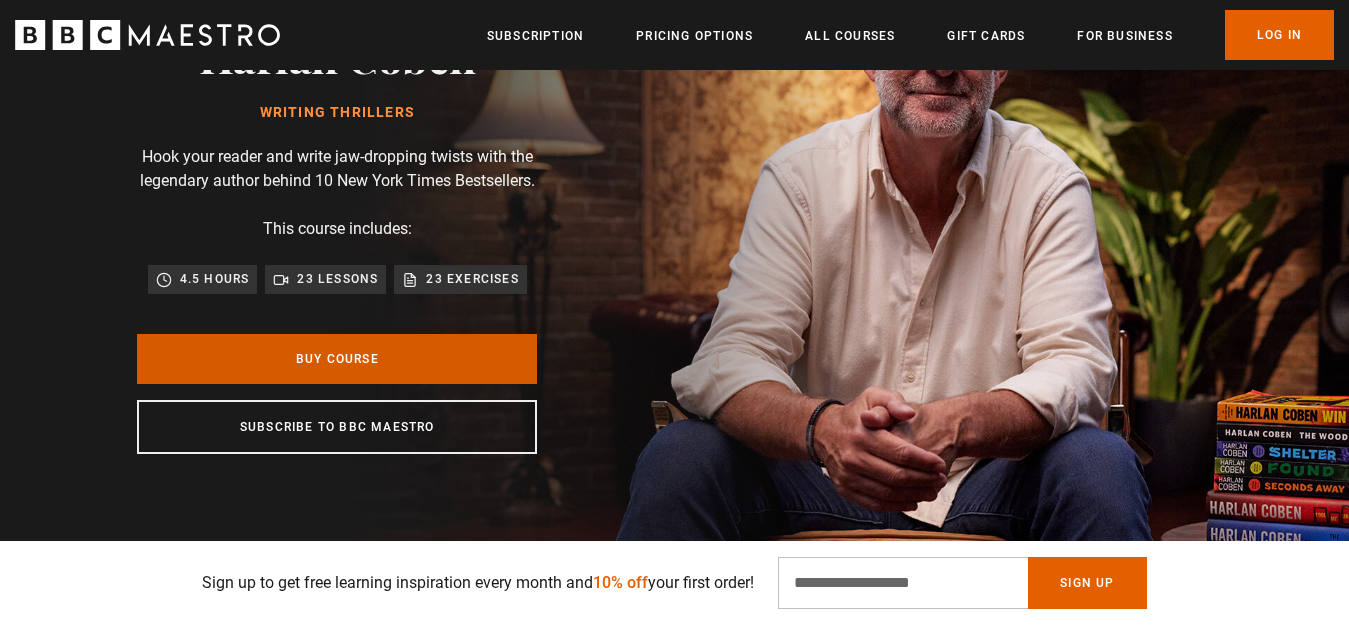 click on "Buy Course" at bounding box center [337, 359] 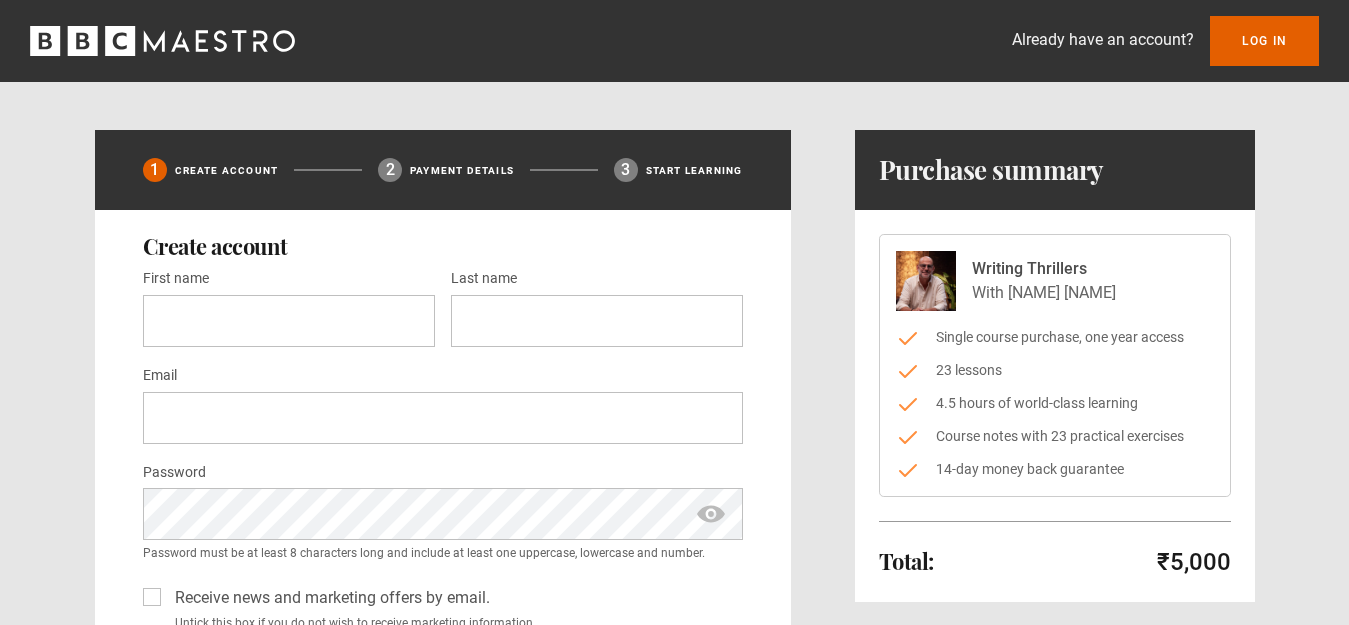 scroll, scrollTop: 0, scrollLeft: 0, axis: both 